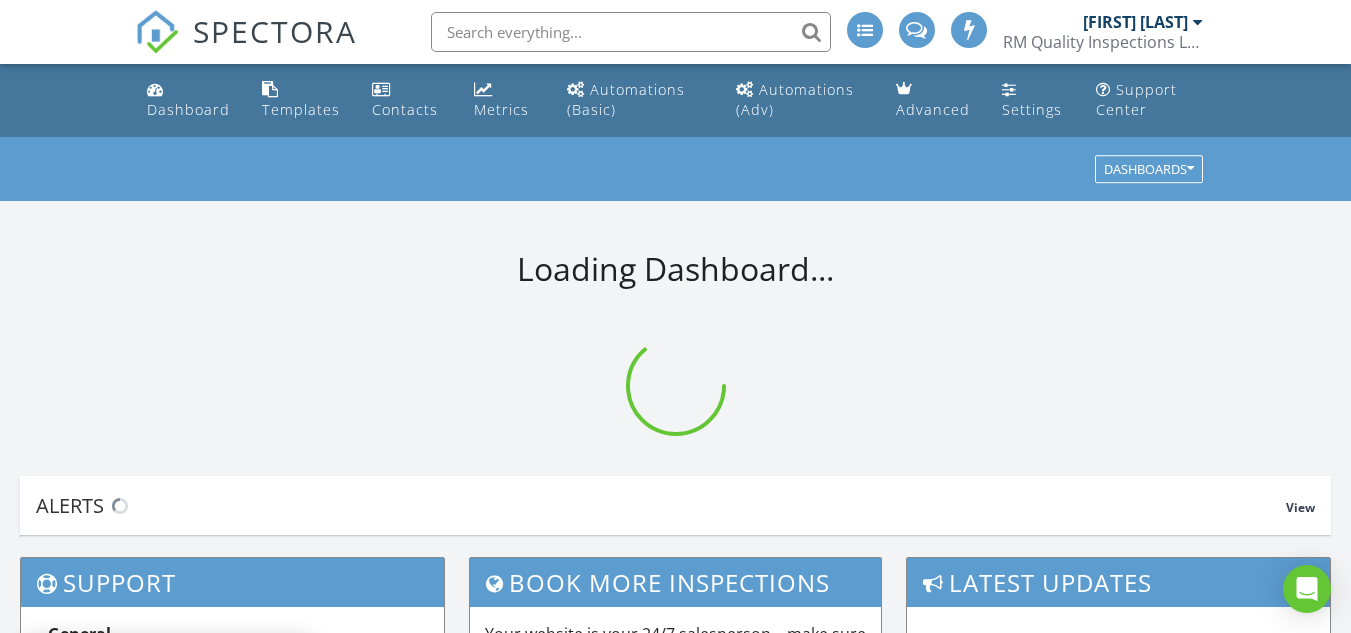 scroll, scrollTop: 0, scrollLeft: 0, axis: both 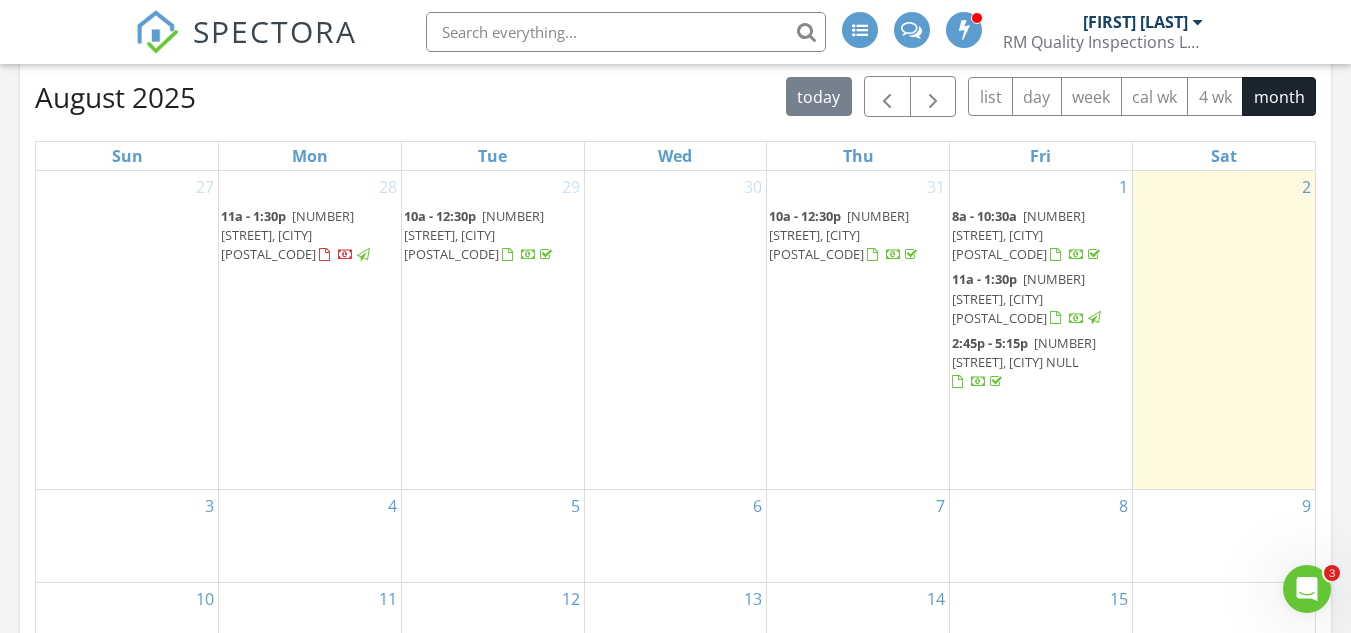 click 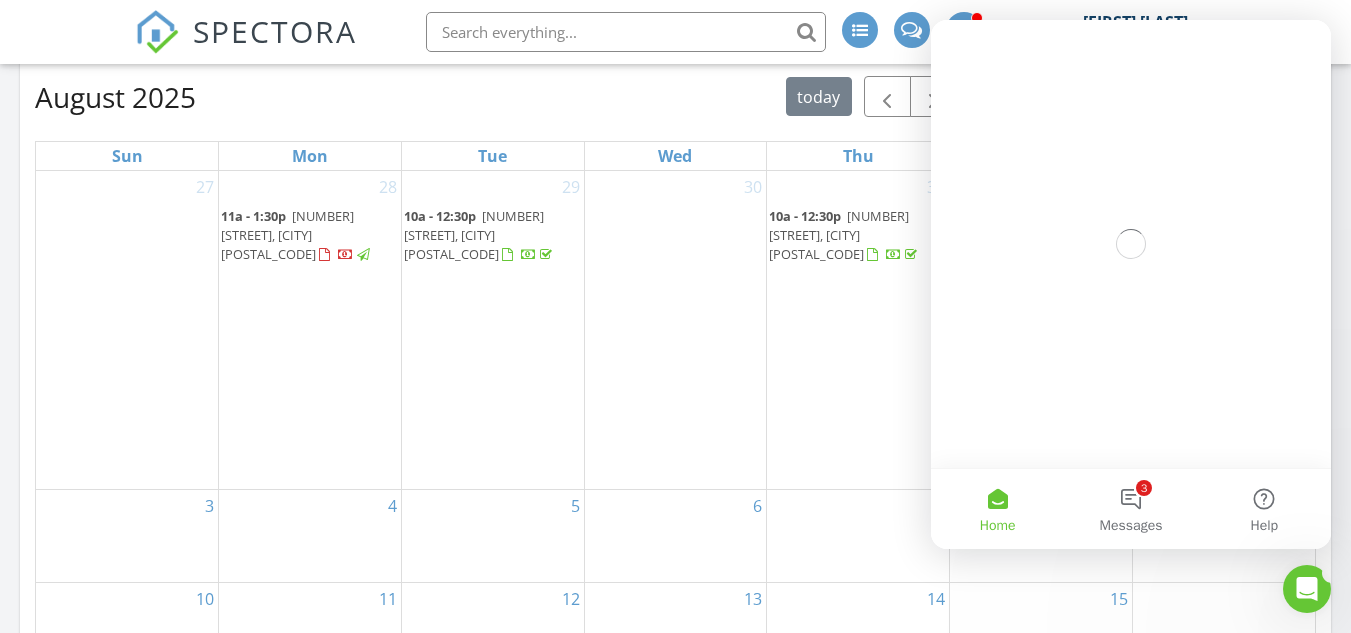 scroll, scrollTop: 0, scrollLeft: 0, axis: both 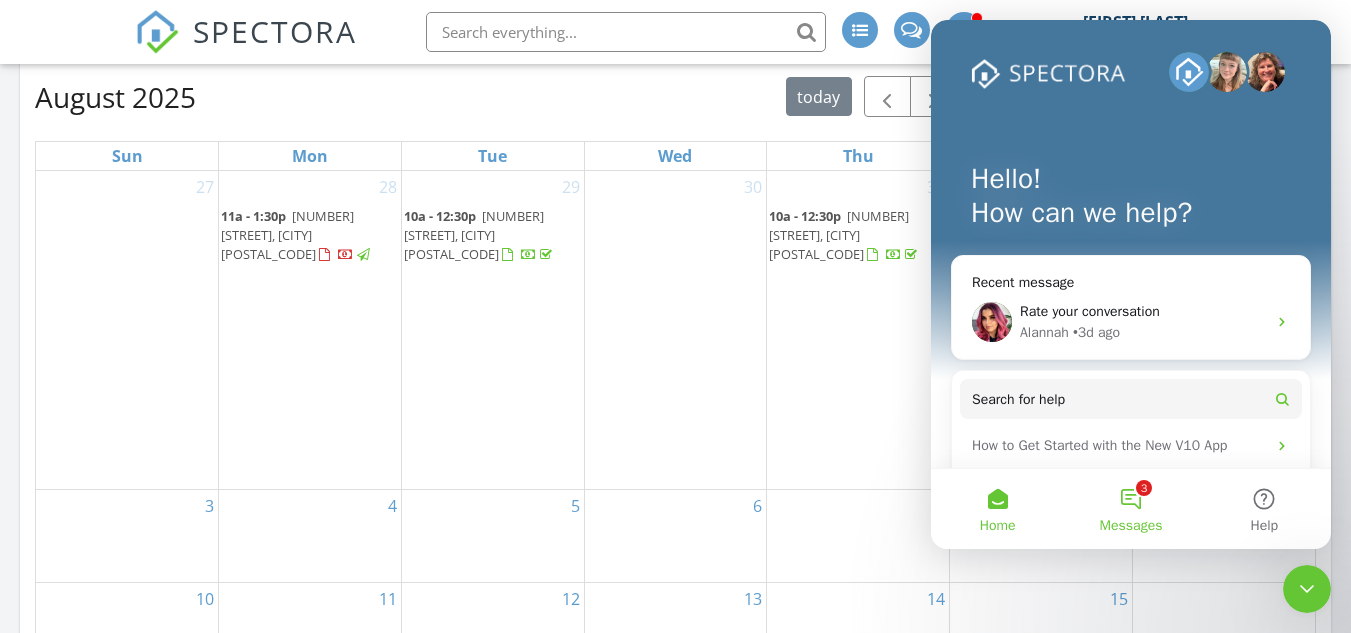 click on "3 Messages" at bounding box center (1130, 509) 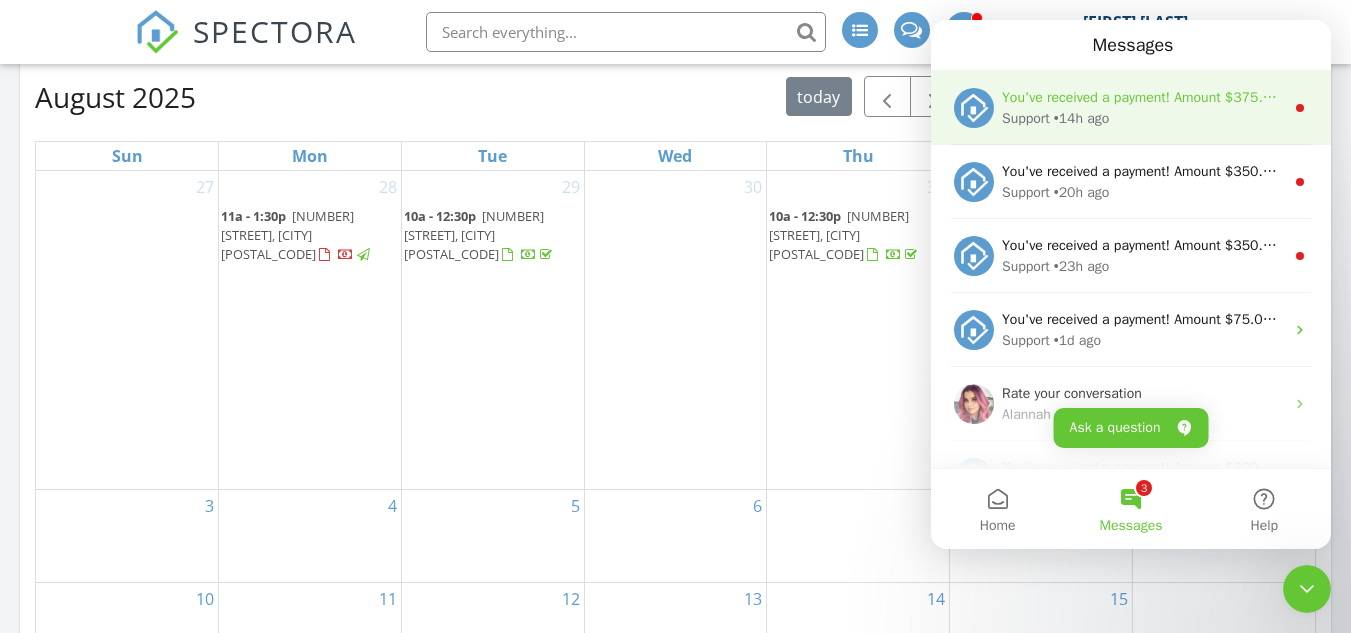 click on "Support •  14h ago" at bounding box center [1143, 118] 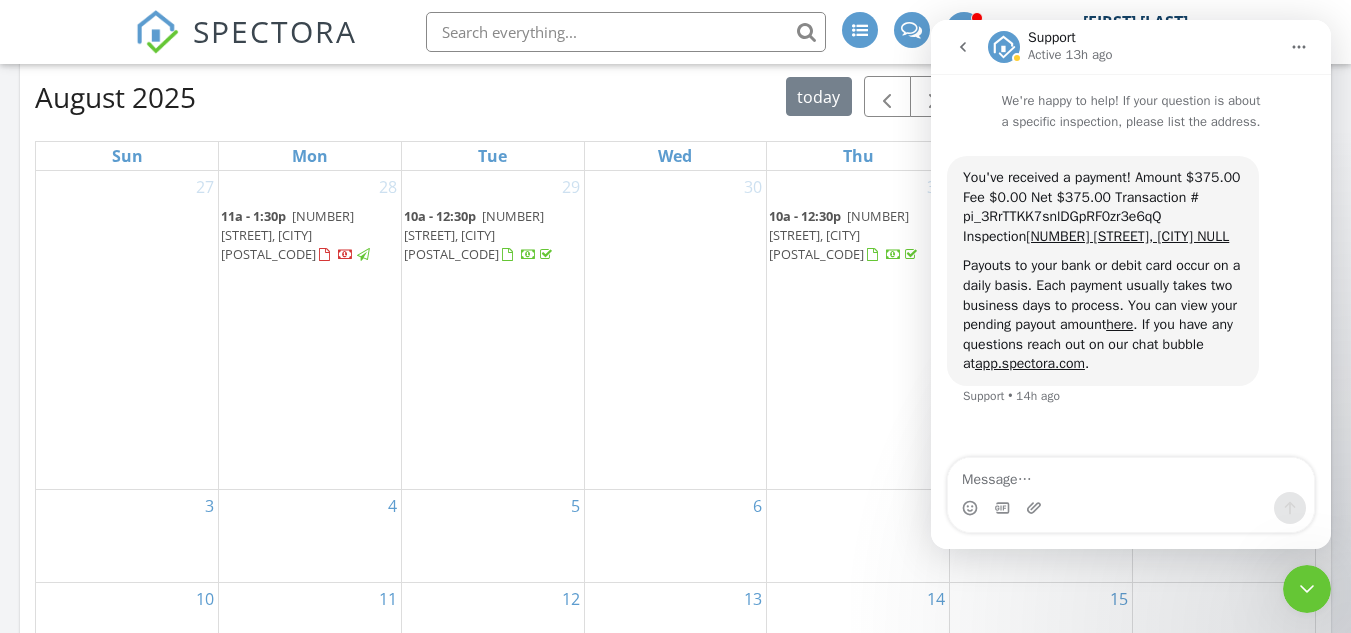 click 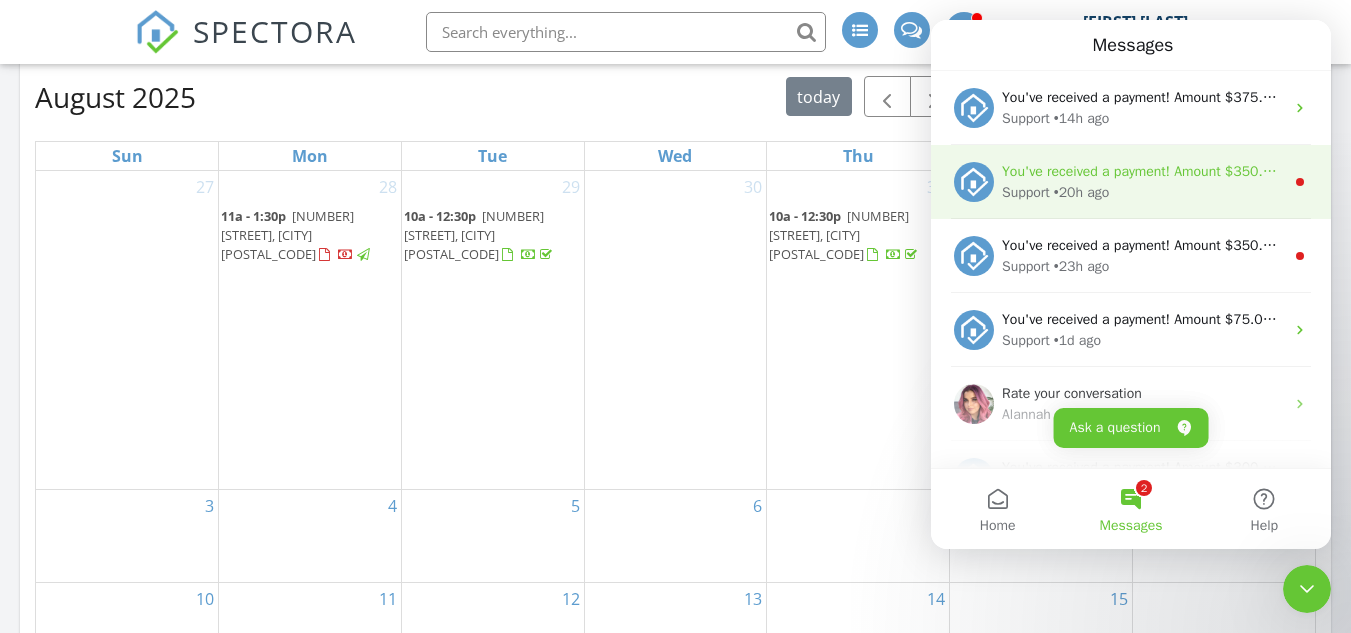 click on "•  20h ago" at bounding box center [1082, 192] 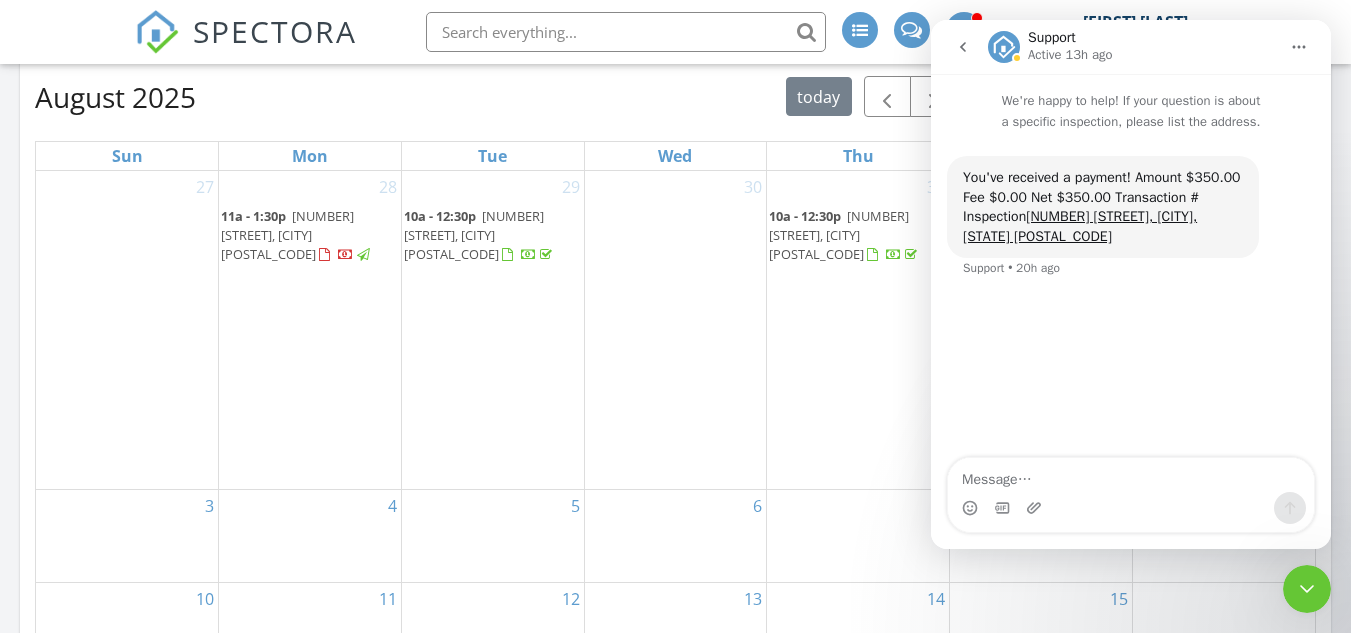 click 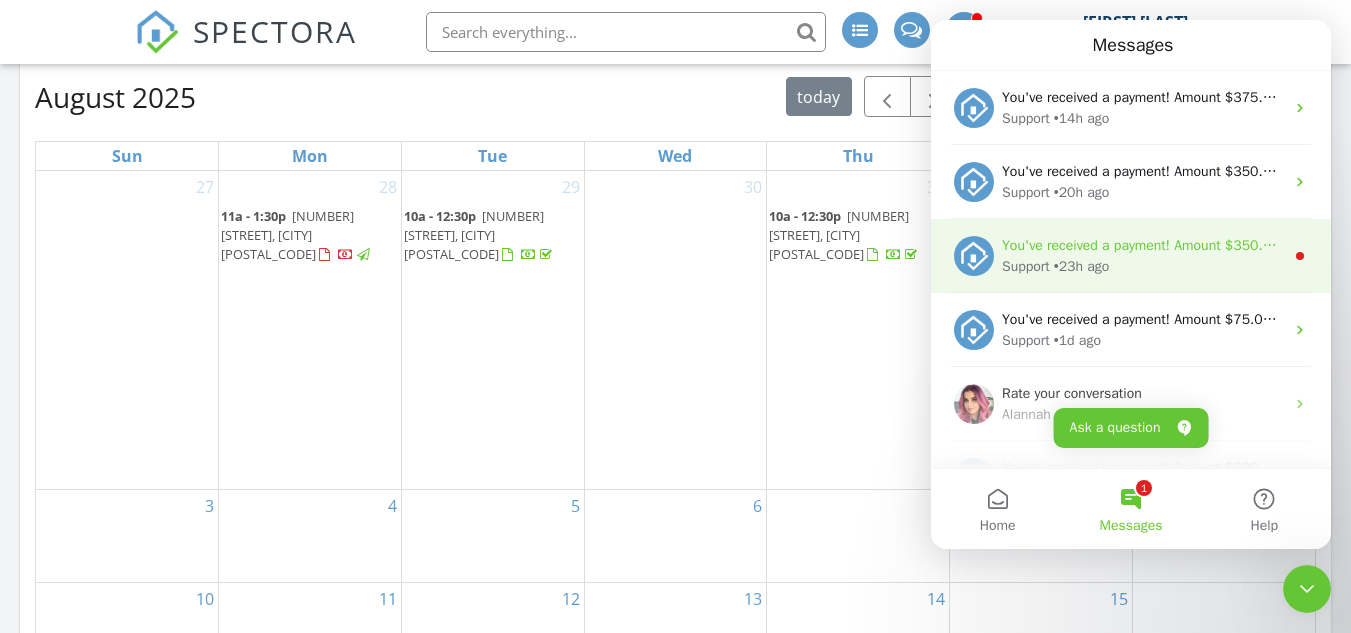 click on "You've received a payment!  Amount  $350.00  Fee  $0.00  Net  $350.00  Transaction #  pi_3RrKx2K7snlDGpRF1kA0Jo2k  Inspection  623 Coral Harbor, San Antonio, TX 78251 Payouts to your bank or debit card occur on a daily basis. Each payment usually takes two business days to process. You can view your pending payout amount here. If you have any questions reach out on our chat bubble at app.spectora.com." at bounding box center [2254, 245] 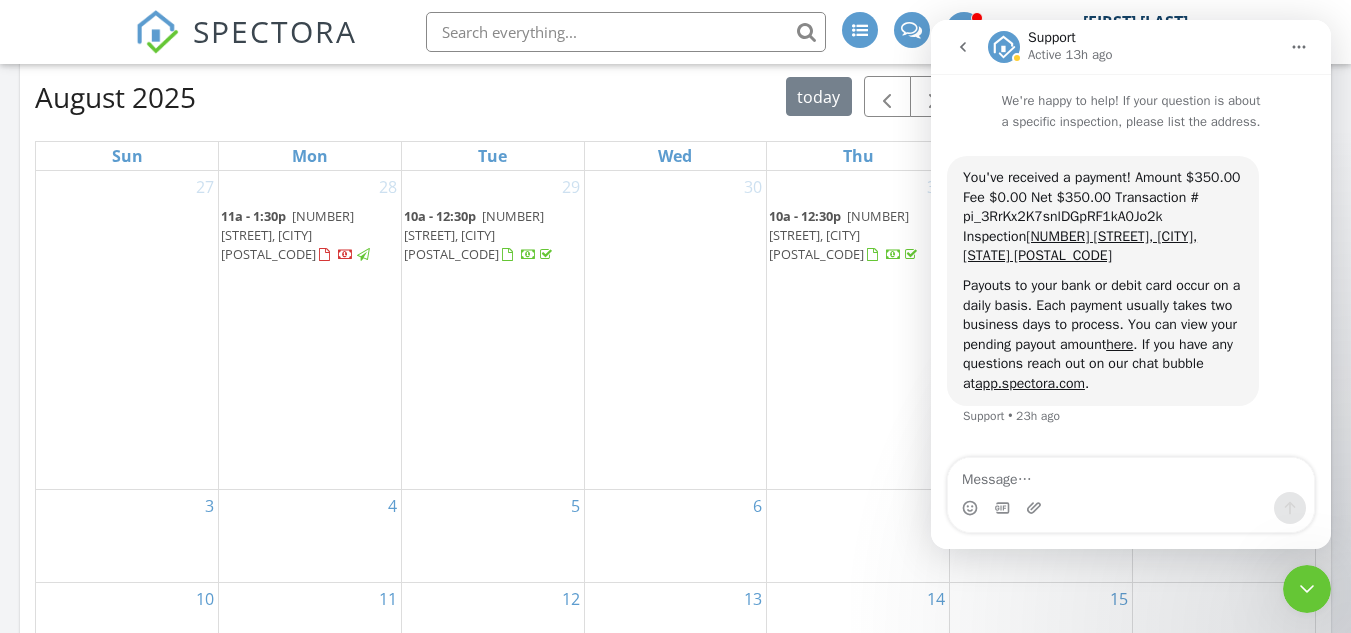 click 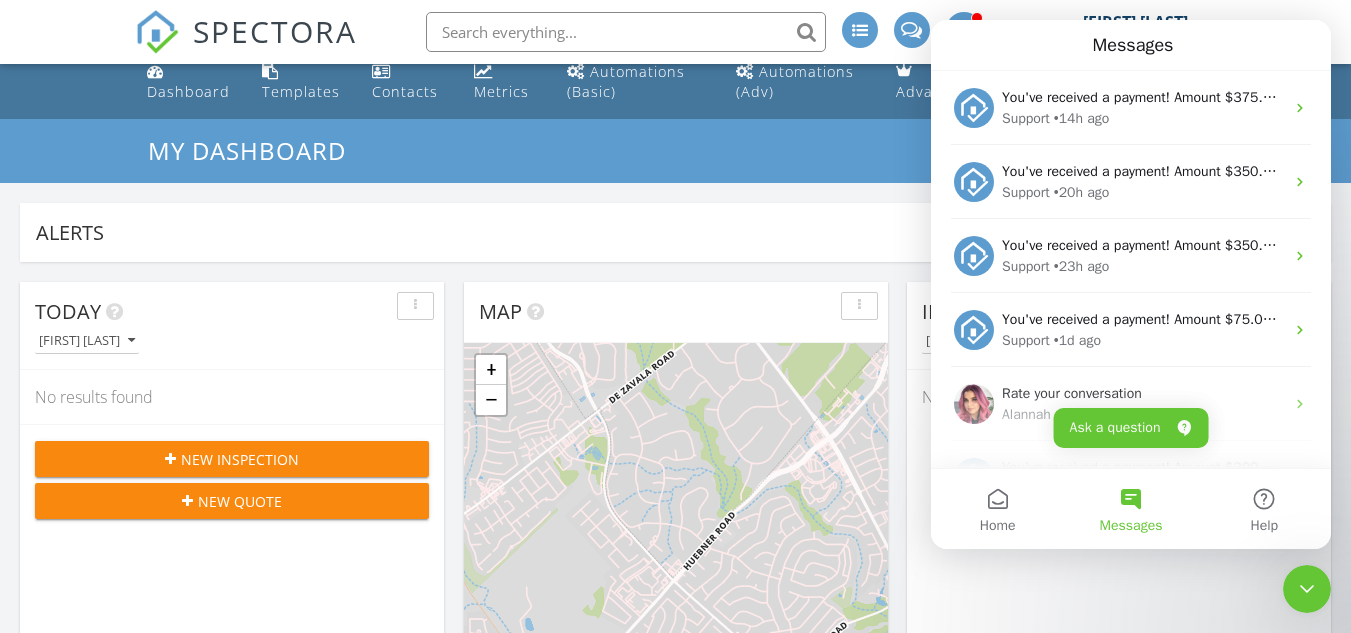 scroll, scrollTop: 0, scrollLeft: 0, axis: both 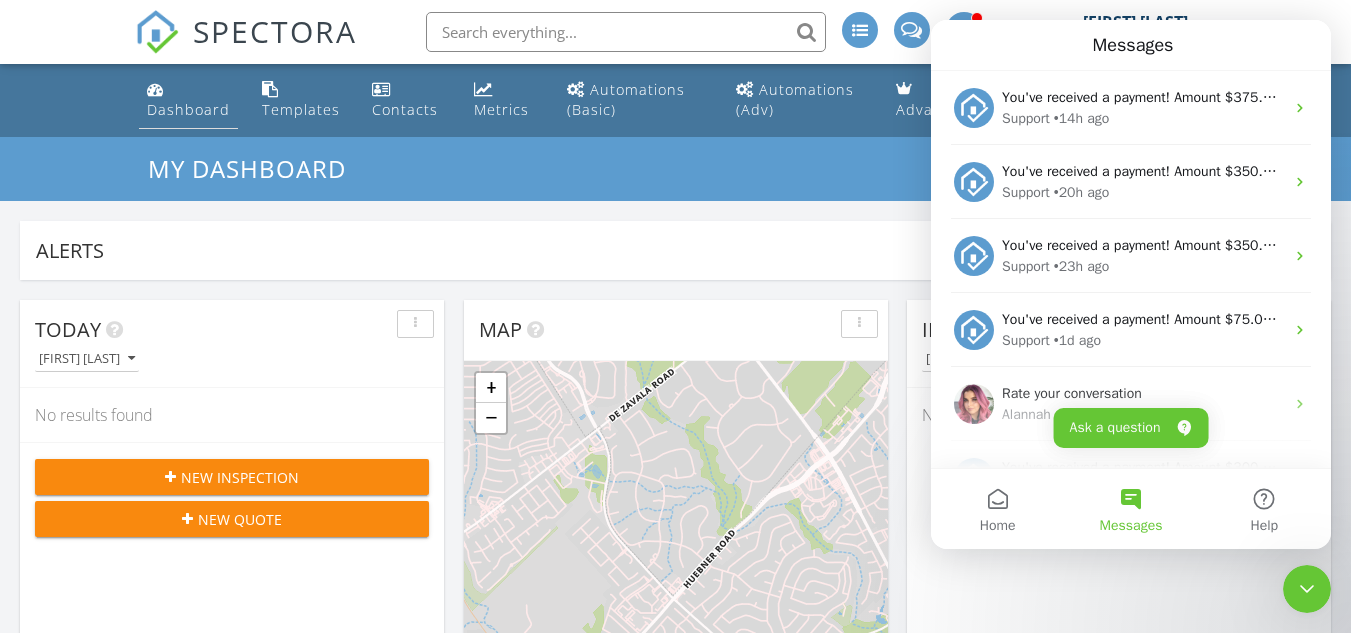 click on "Dashboard" at bounding box center [188, 109] 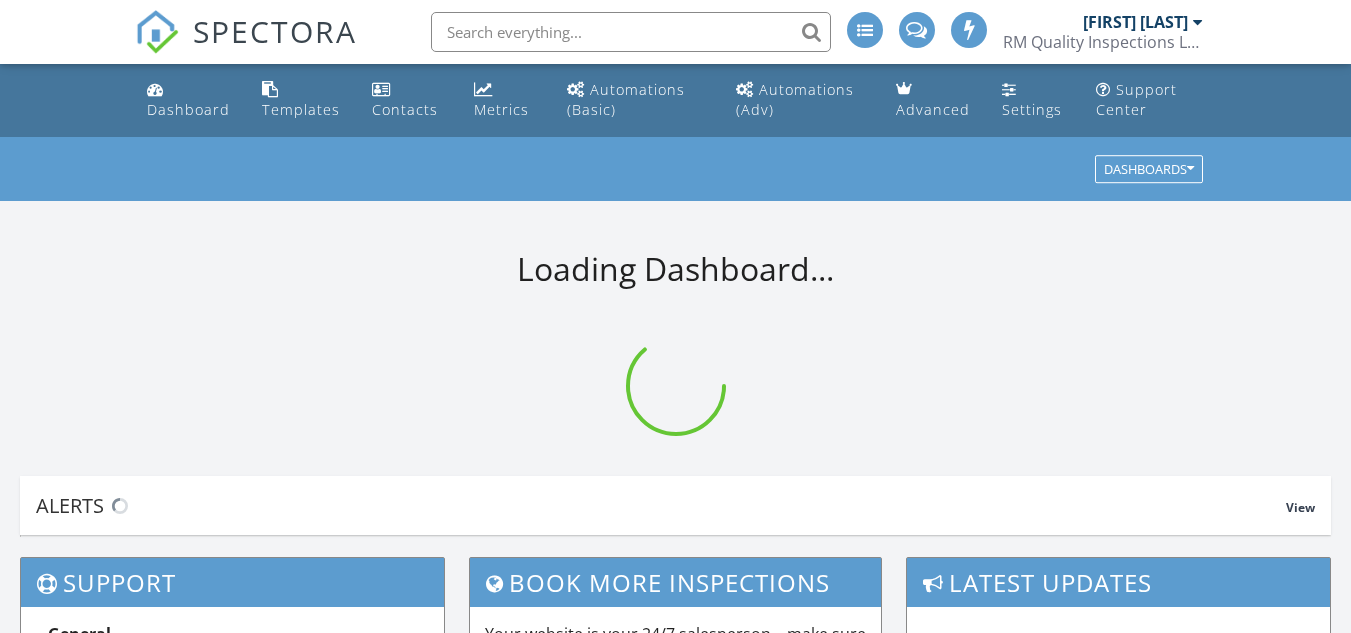 scroll, scrollTop: 0, scrollLeft: 0, axis: both 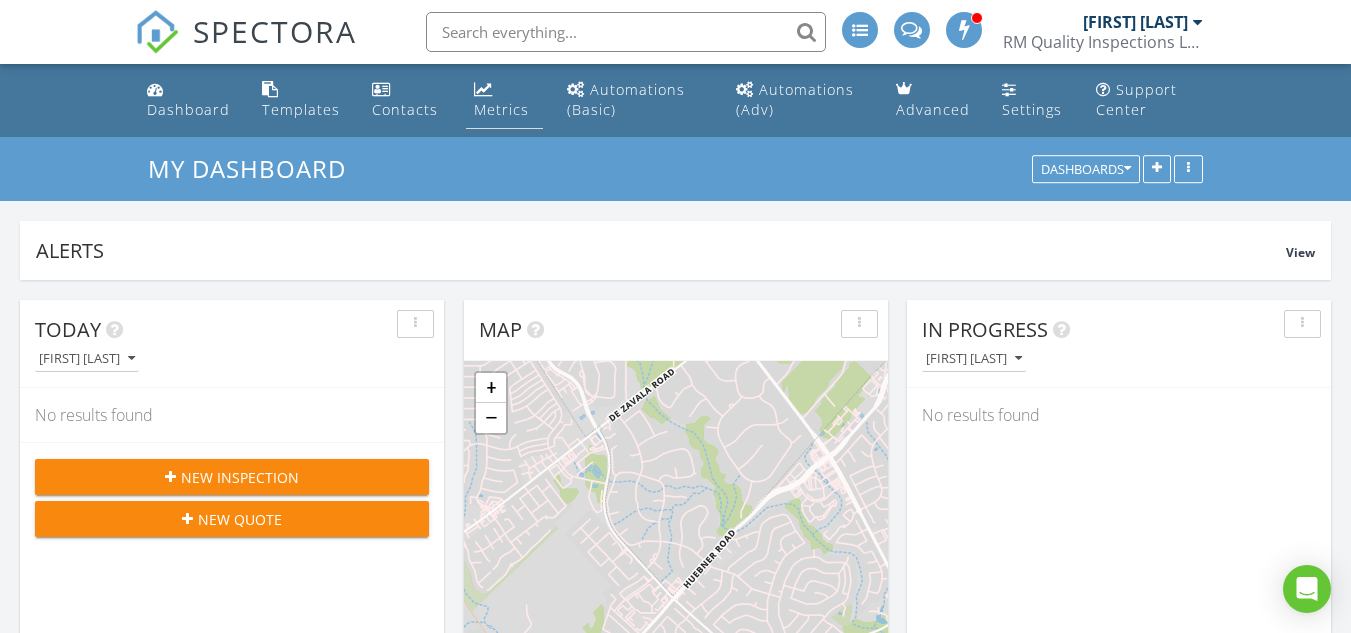 click on "Metrics" at bounding box center [501, 109] 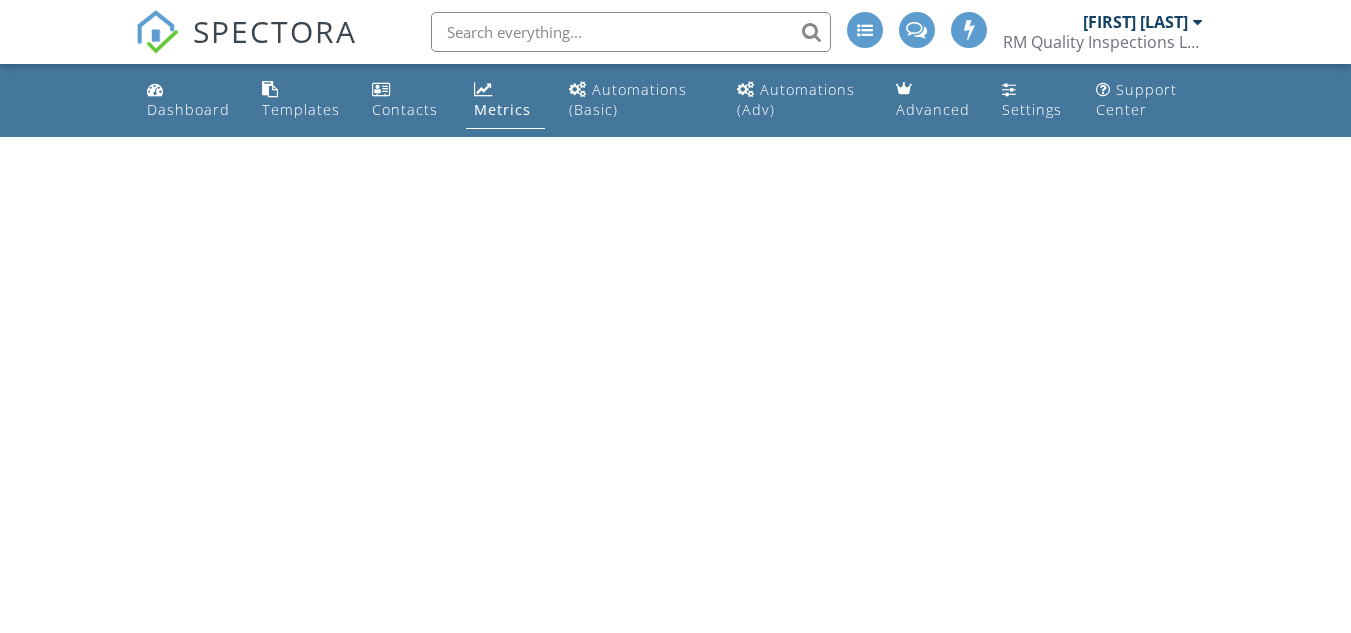 scroll, scrollTop: 0, scrollLeft: 0, axis: both 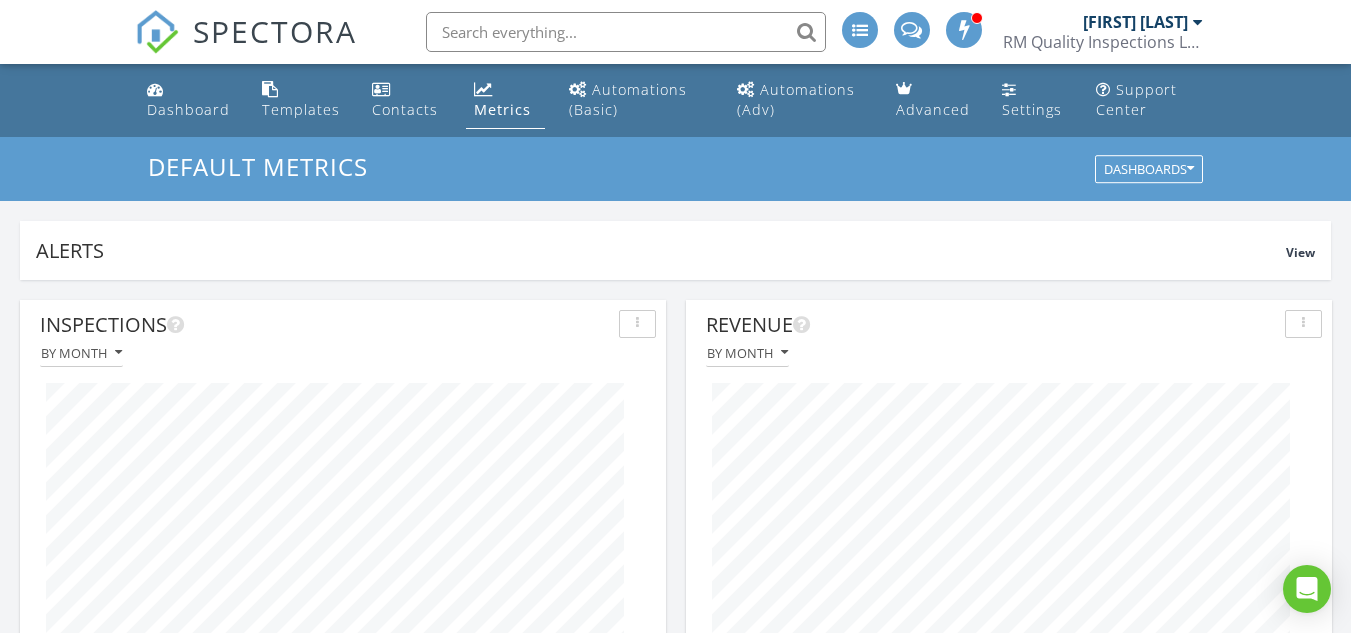 click at bounding box center (1303, 324) 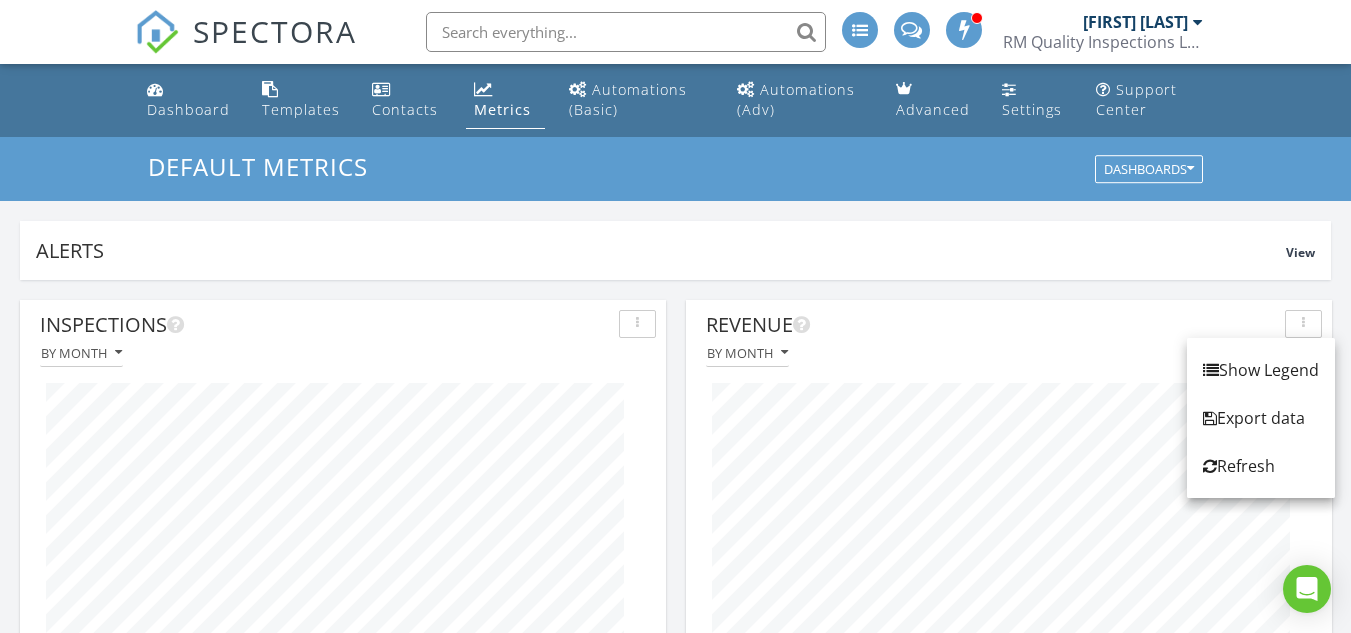 click on "Inspections
By month
Revenue
By month
Revenue By Charge
All time
Revenue From Referral Sources
All time
Top Agencies by Revenue
All time
Revenue from Partnership Offers
All time
All time
0
Inspection Locations
All time
Max = 100
+ − Leaflet  | Tiles © Esri
Online Scheduler Revenue
All time
All time
$350" at bounding box center (675, 1190) 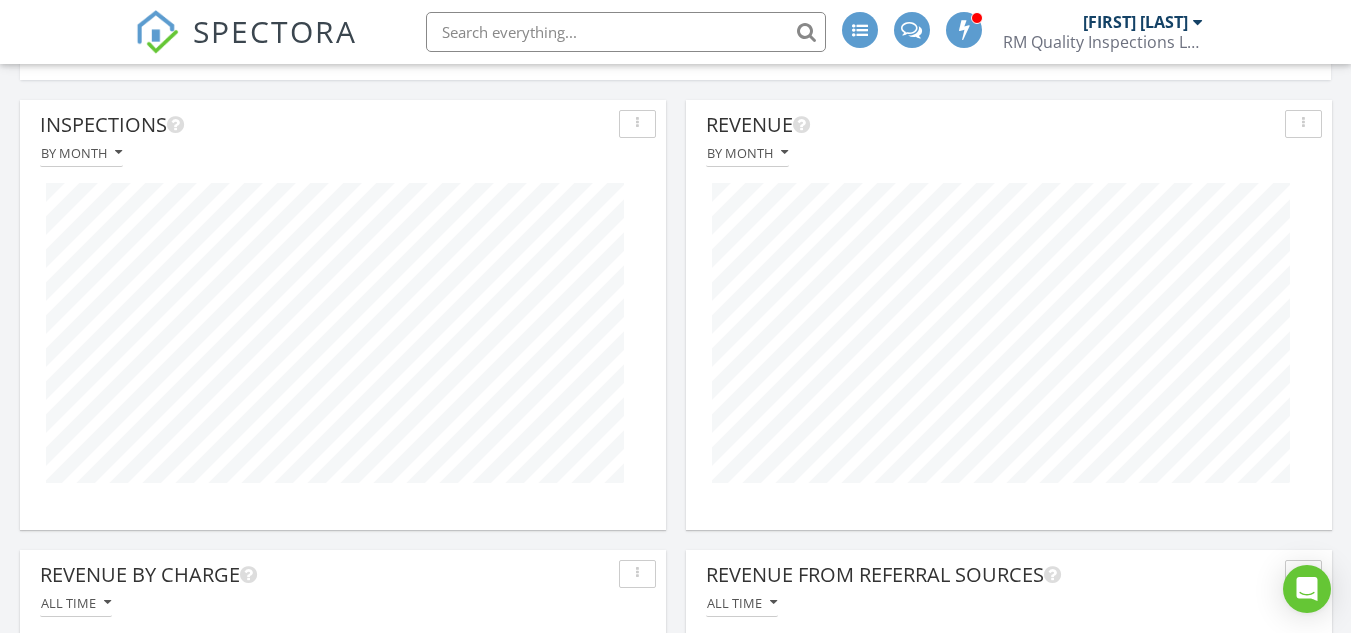scroll, scrollTop: 0, scrollLeft: 0, axis: both 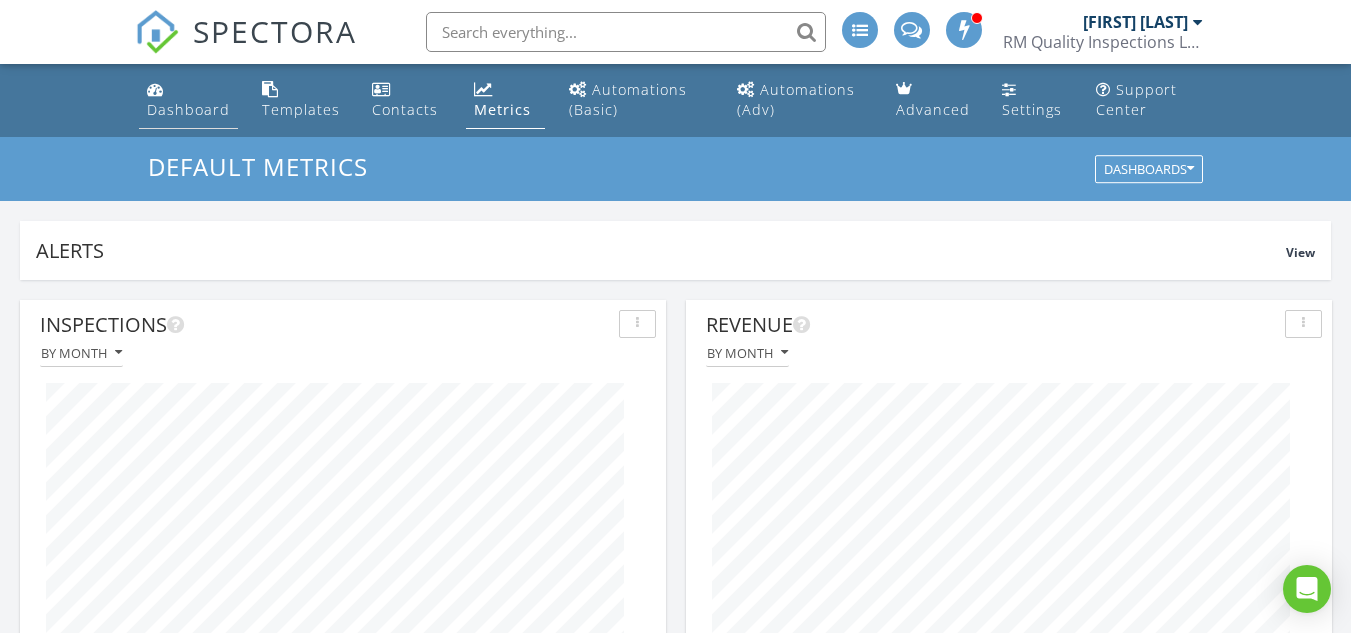 click on "Dashboard" at bounding box center (188, 109) 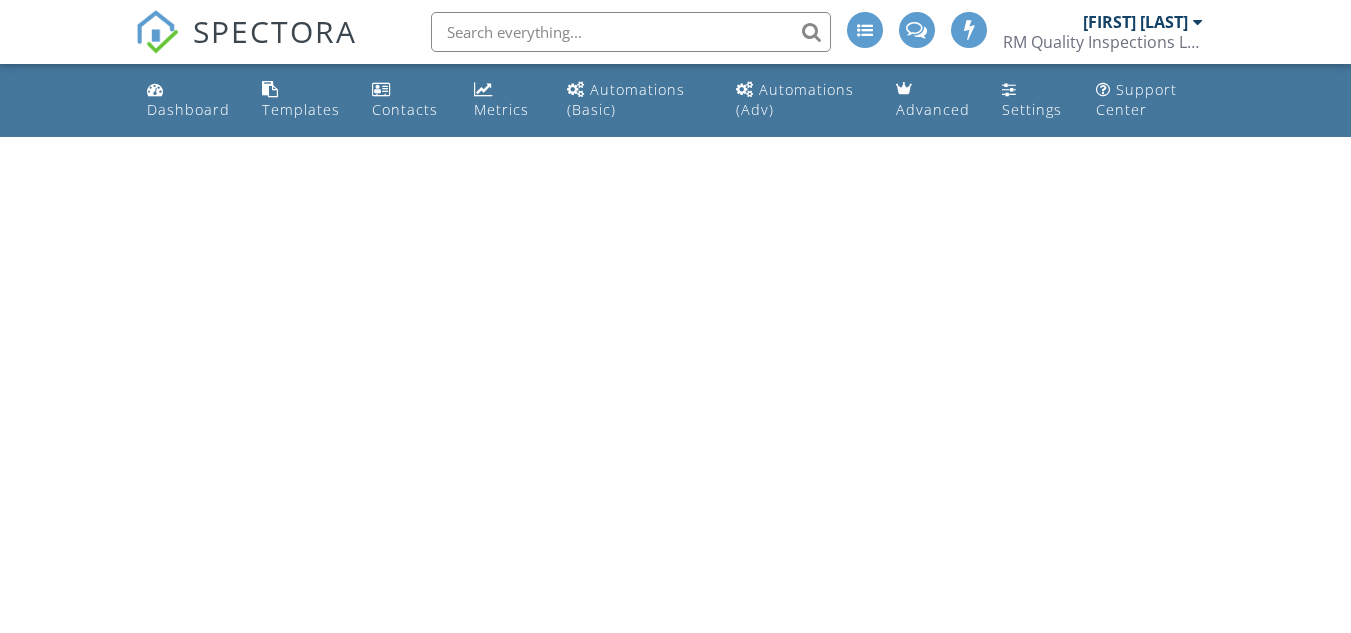 scroll, scrollTop: 0, scrollLeft: 0, axis: both 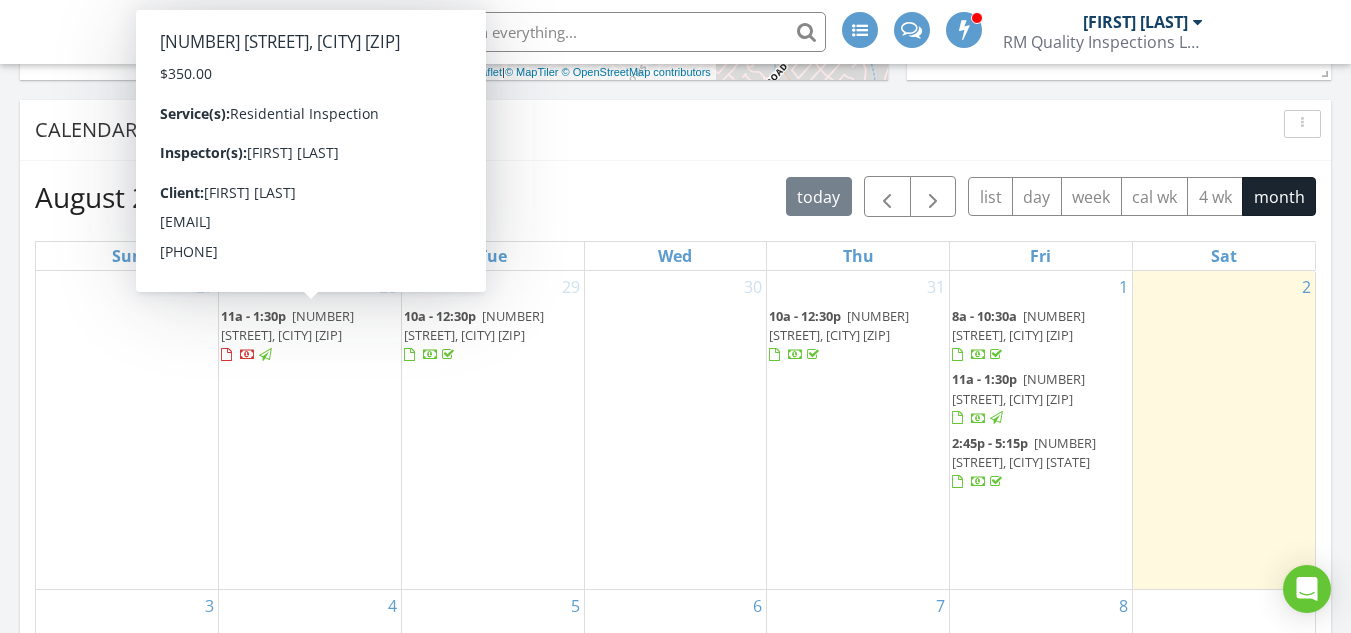 click on "[NUMBER] [STREET], [CITY] [ZIP]" at bounding box center (287, 325) 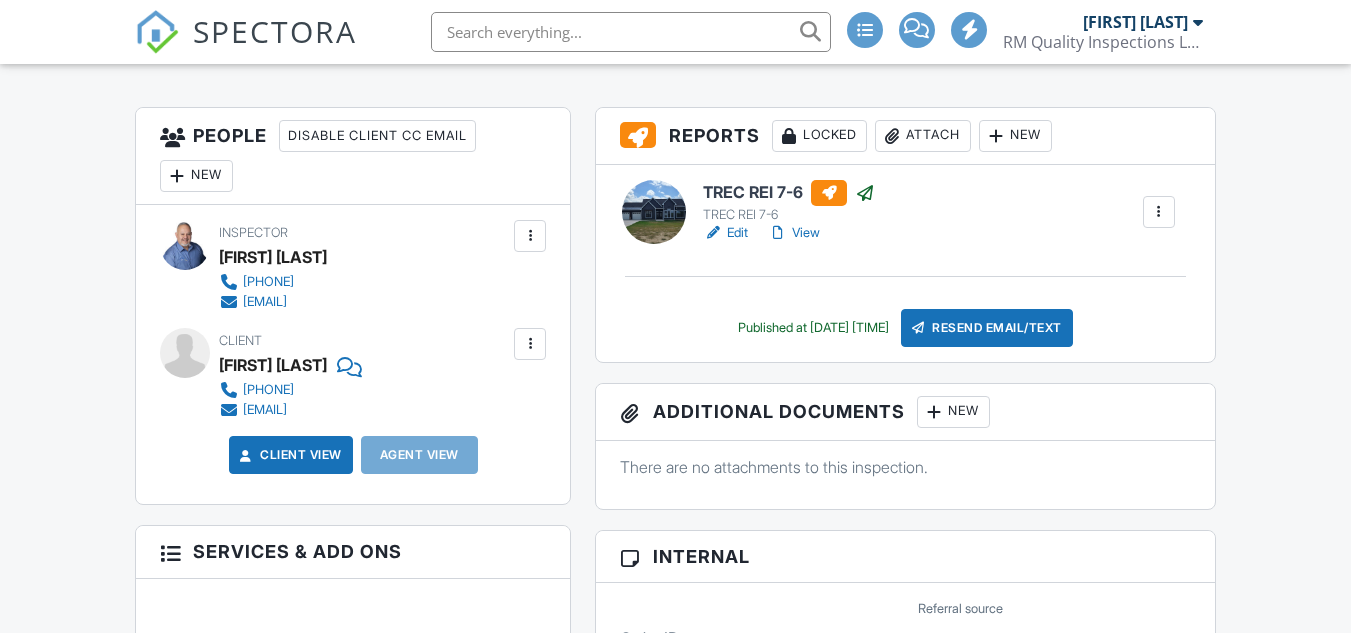 scroll, scrollTop: 500, scrollLeft: 0, axis: vertical 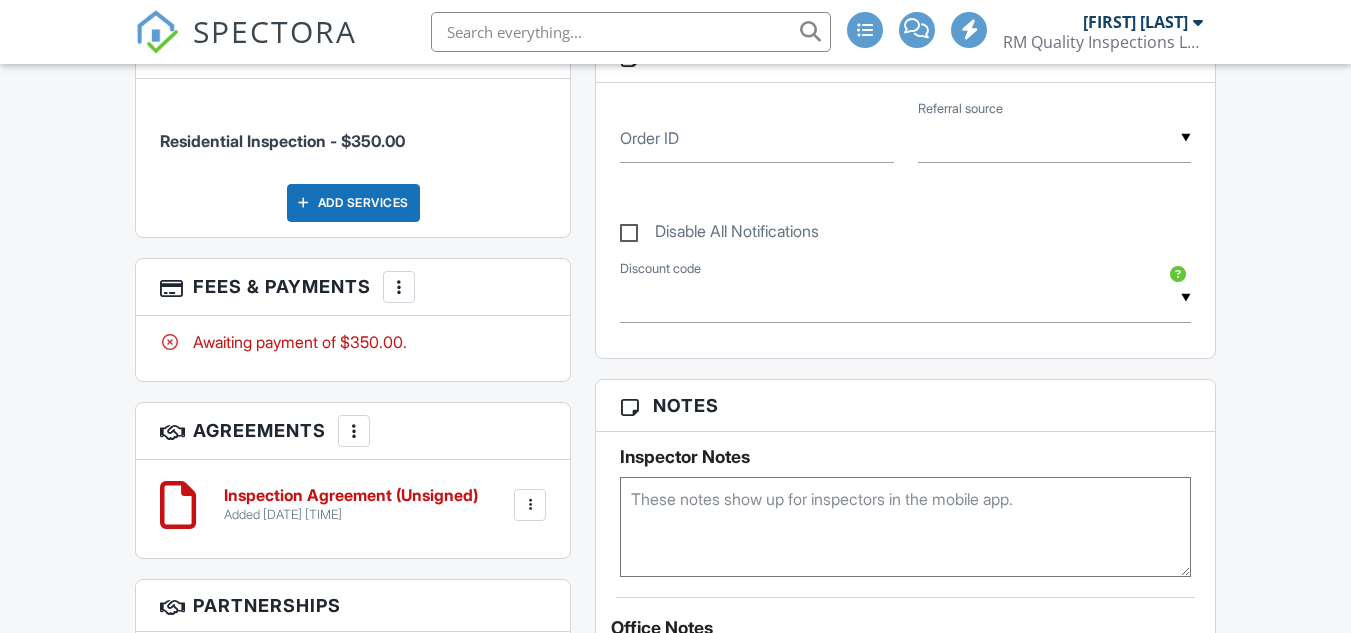 click on "Awaiting payment of $350.00." at bounding box center (353, 342) 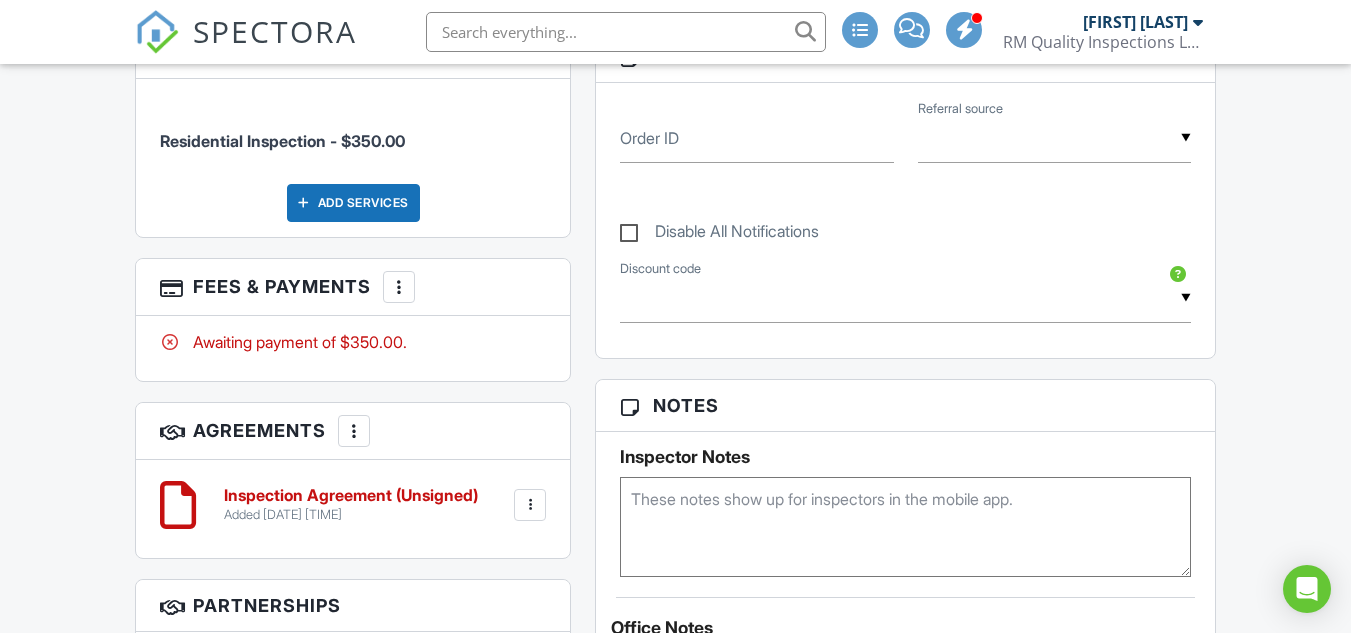 click on "More" at bounding box center (399, 287) 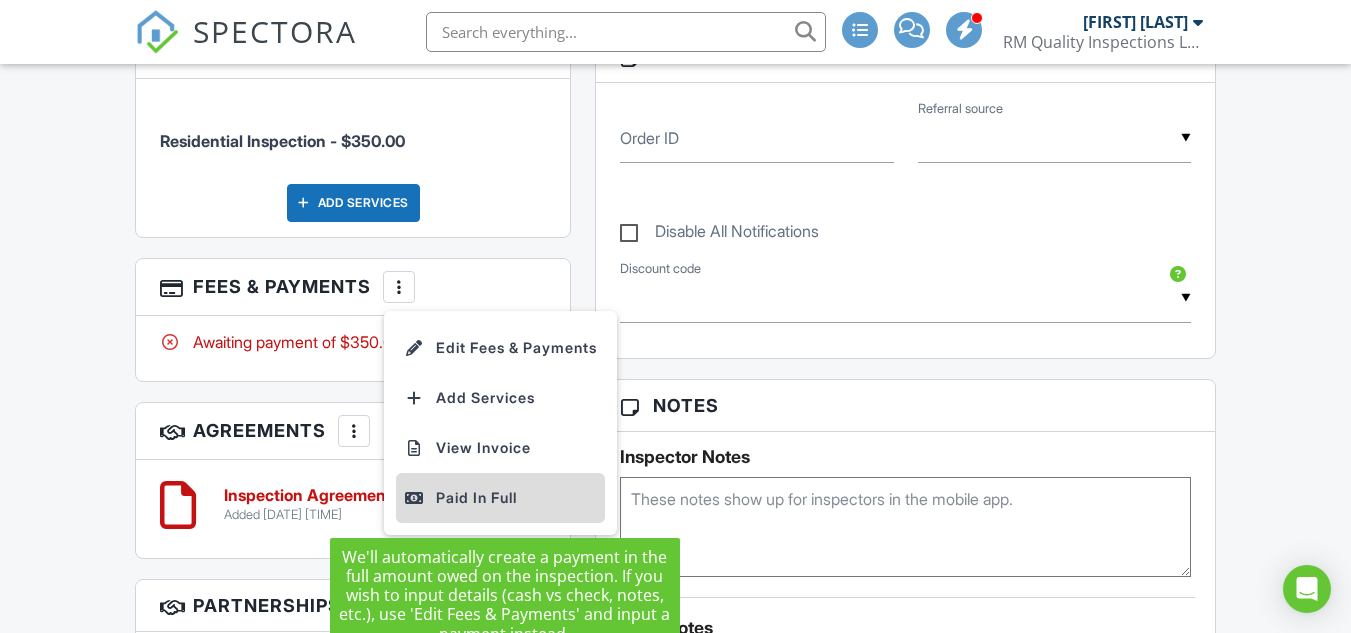 click on "Paid In Full" at bounding box center [500, 498] 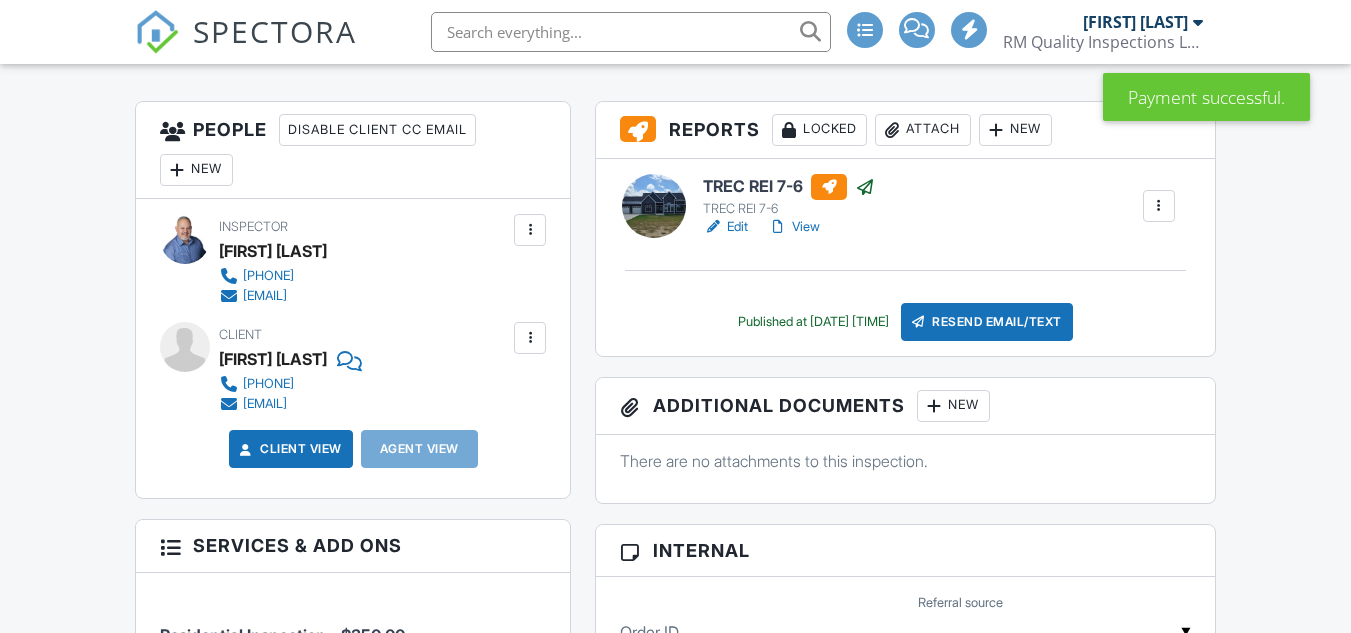 scroll, scrollTop: 1000, scrollLeft: 0, axis: vertical 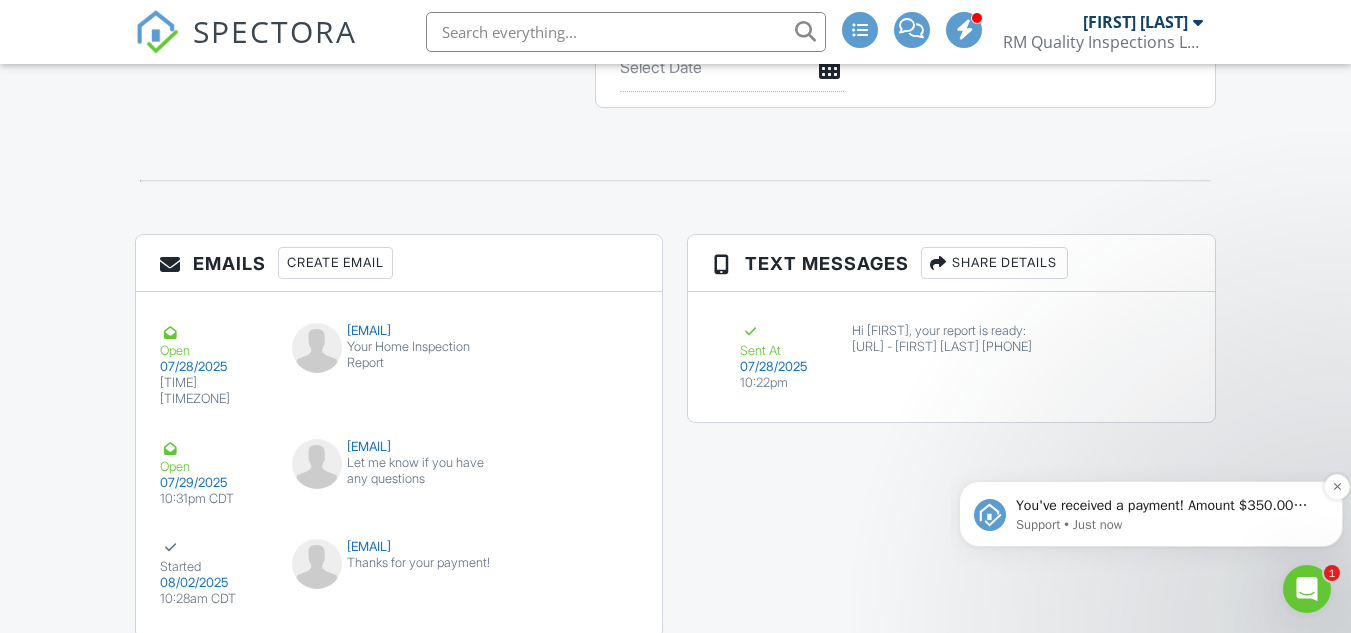 click on "Support • Just now" at bounding box center (1167, 525) 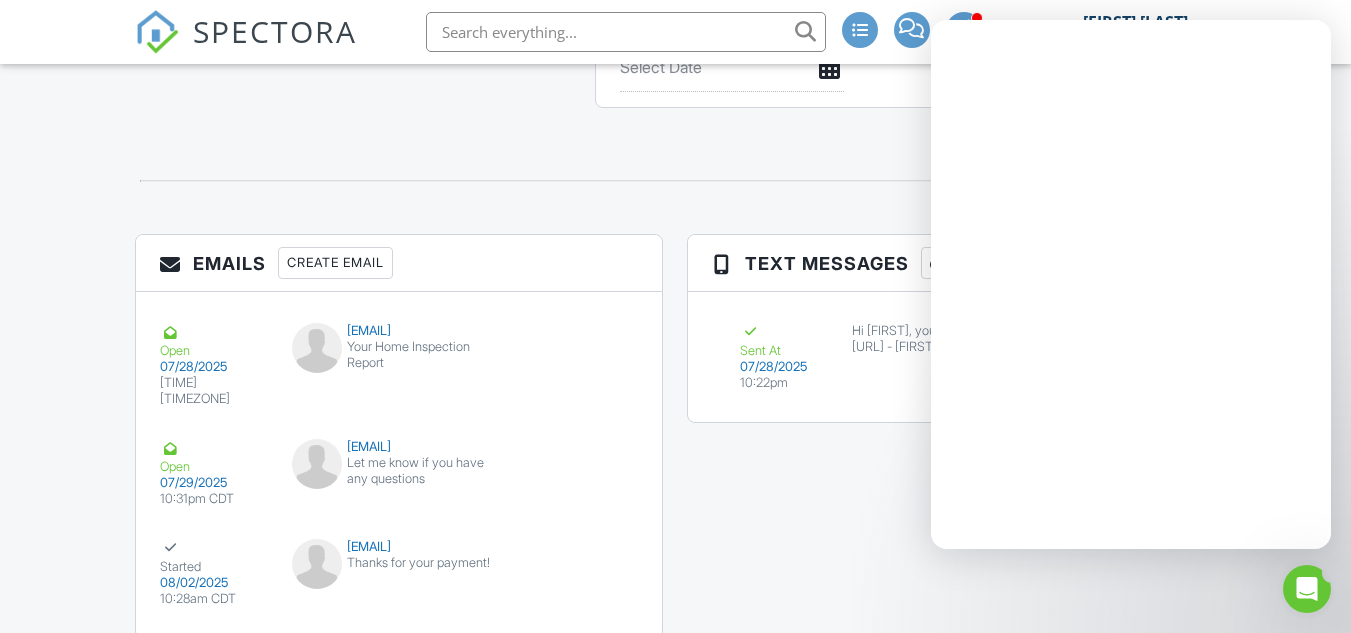 scroll, scrollTop: 0, scrollLeft: 0, axis: both 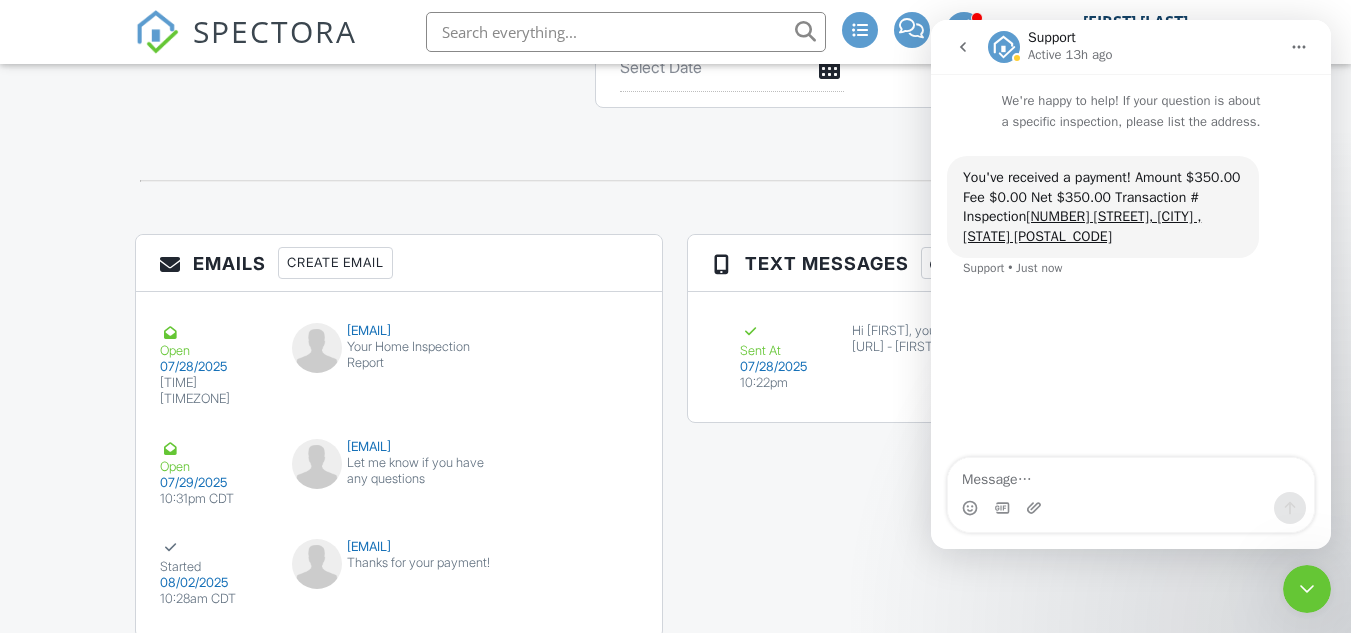 click at bounding box center (963, 47) 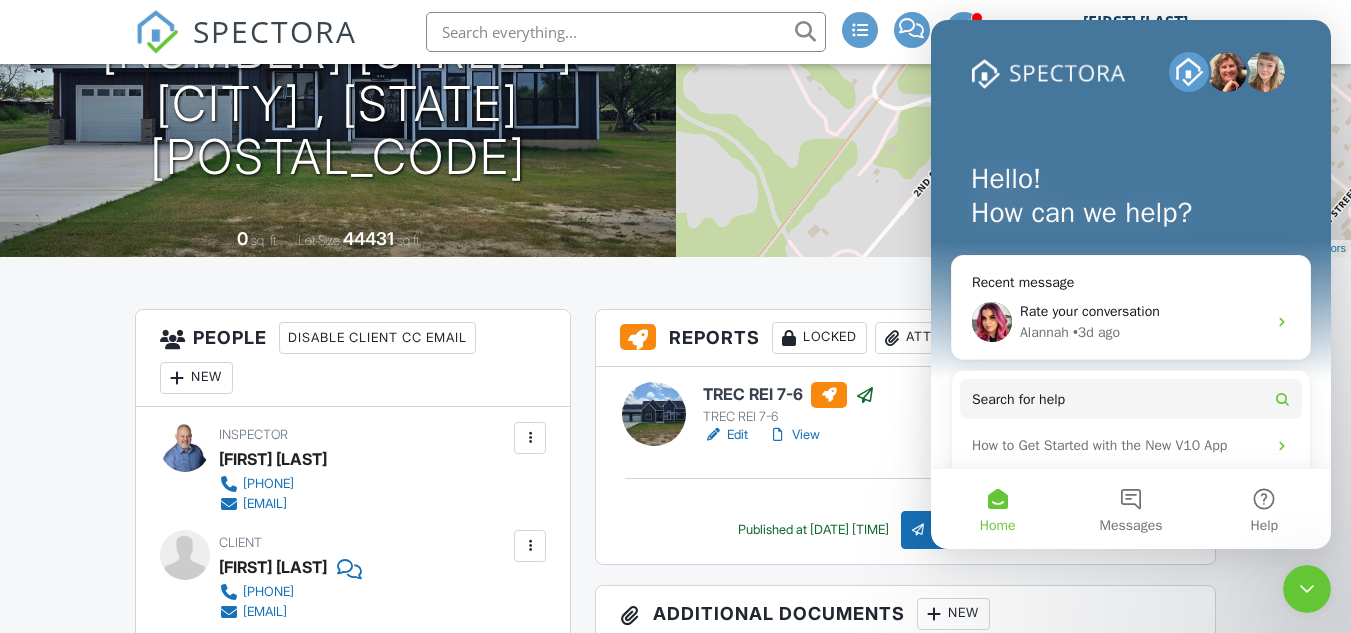 scroll, scrollTop: 0, scrollLeft: 0, axis: both 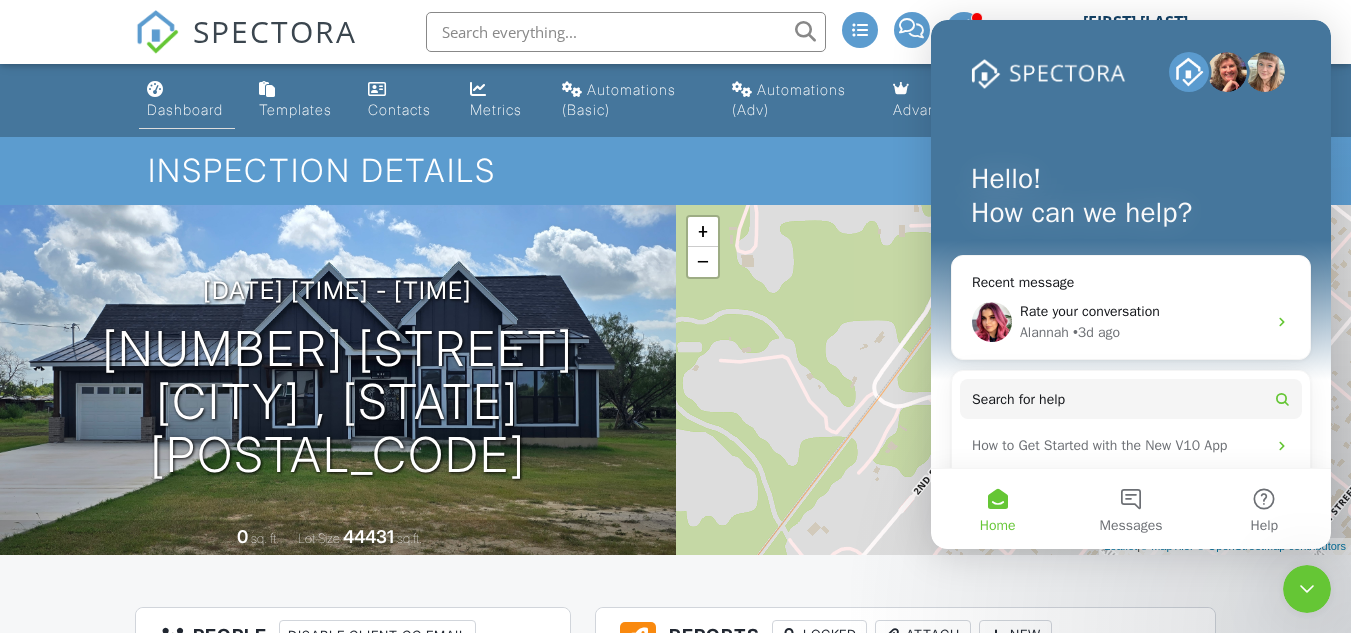 click on "Dashboard" at bounding box center (185, 109) 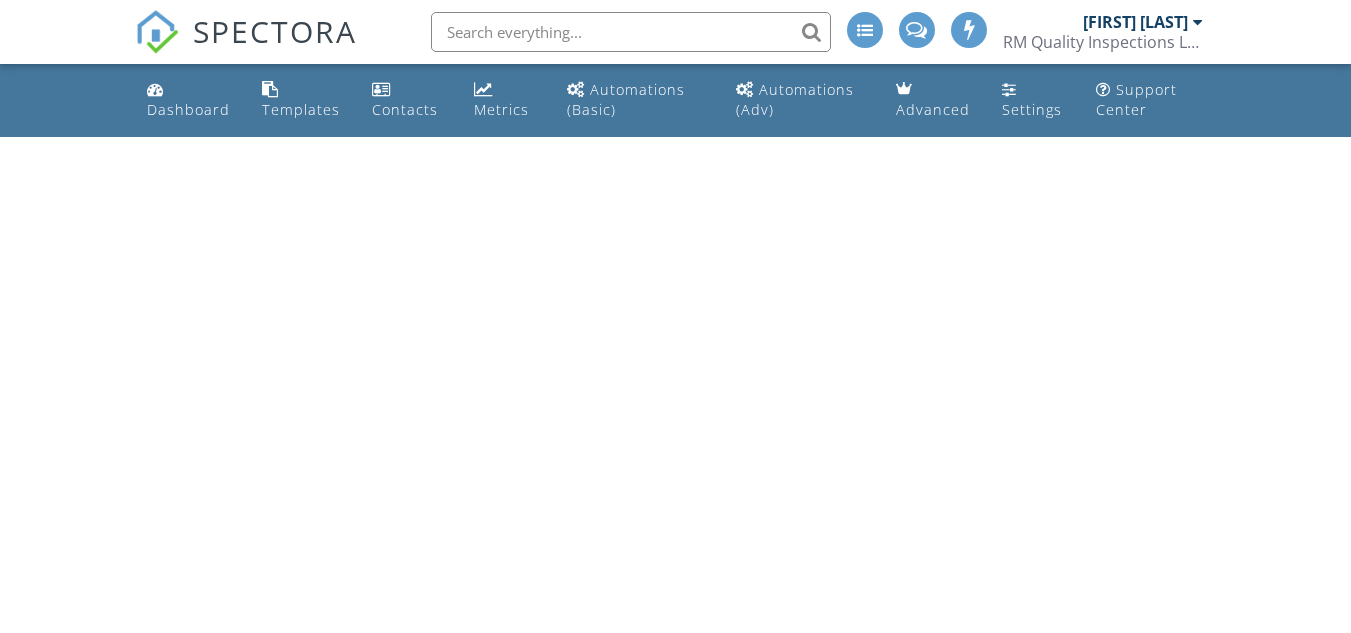 scroll, scrollTop: 0, scrollLeft: 0, axis: both 